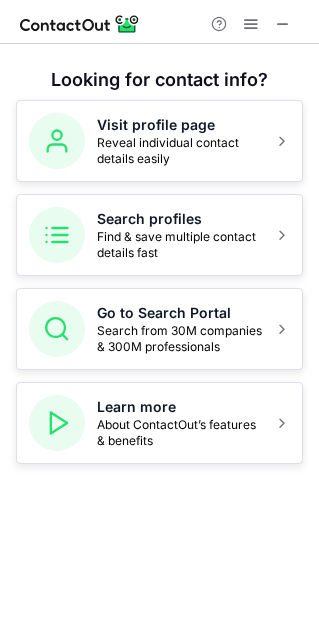 scroll, scrollTop: 0, scrollLeft: 0, axis: both 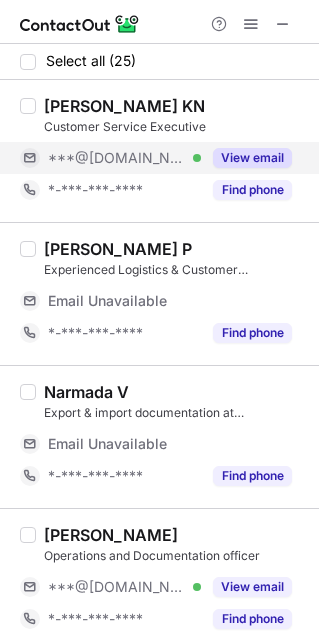 click on "View email" at bounding box center [252, 158] 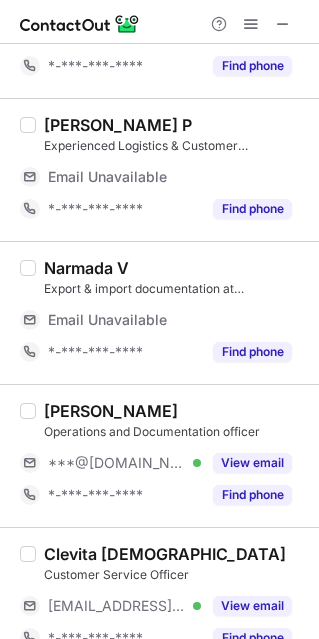 scroll, scrollTop: 249, scrollLeft: 0, axis: vertical 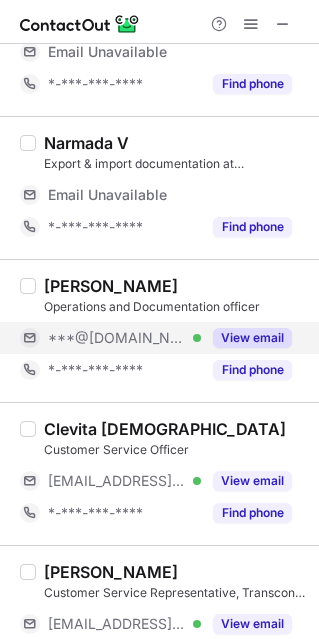 click on "View email" at bounding box center (252, 338) 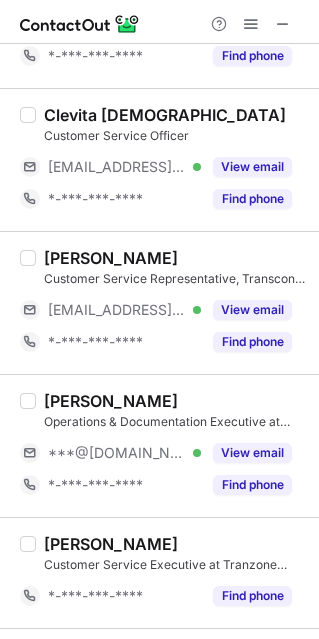 scroll, scrollTop: 561, scrollLeft: 0, axis: vertical 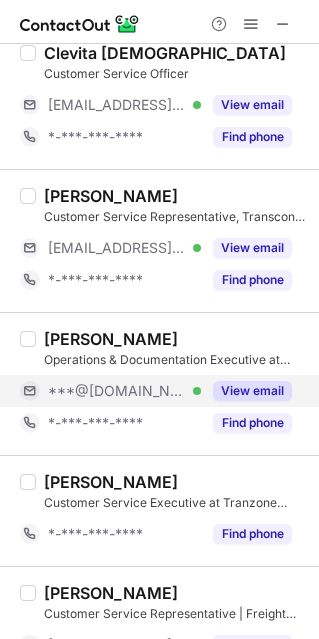 click on "View email" at bounding box center [252, 391] 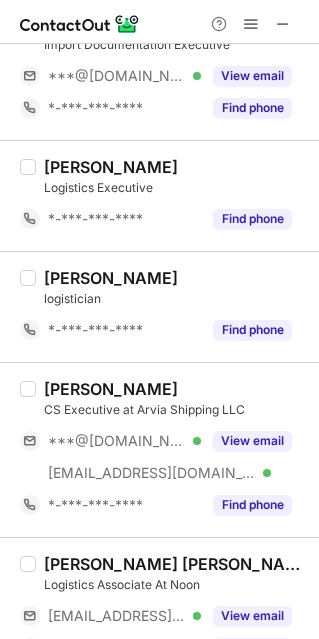 scroll, scrollTop: 1311, scrollLeft: 0, axis: vertical 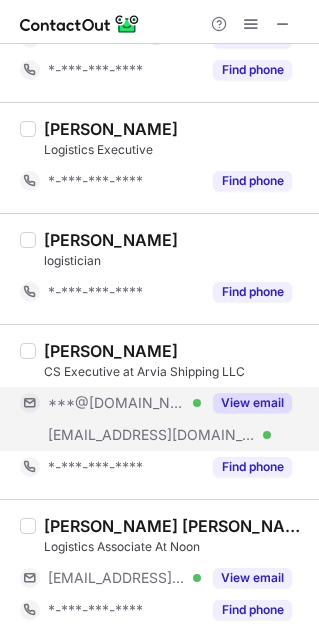 click on "View email" at bounding box center [252, 403] 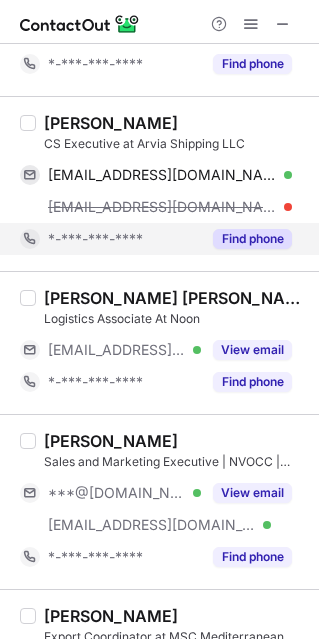scroll, scrollTop: 1561, scrollLeft: 0, axis: vertical 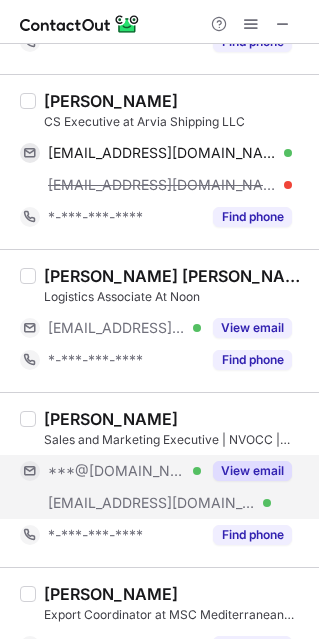 click on "View email" at bounding box center (252, 471) 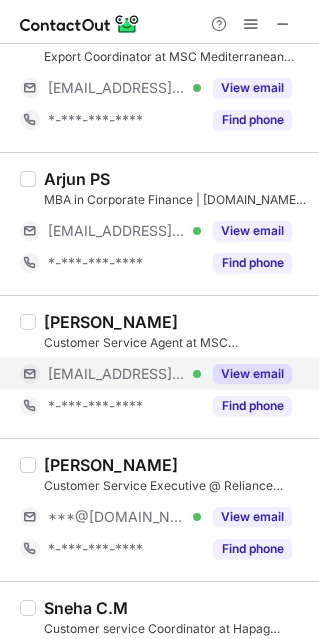 scroll, scrollTop: 2186, scrollLeft: 0, axis: vertical 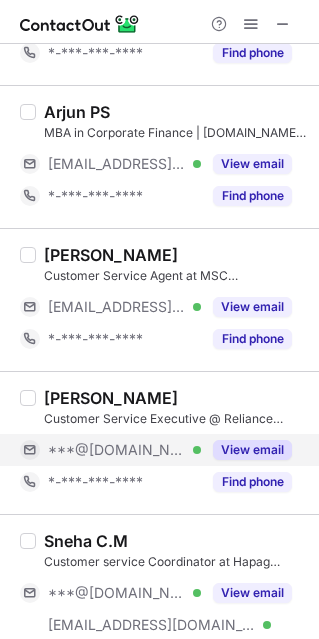 click on "View email" at bounding box center (252, 450) 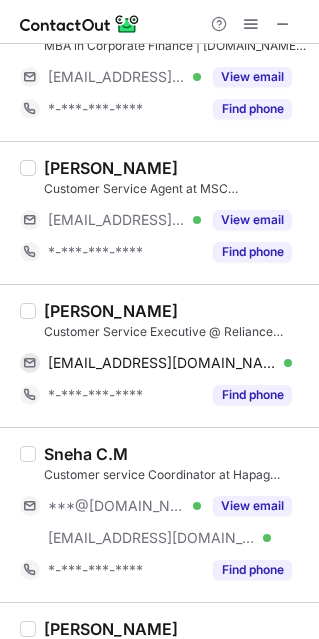 scroll, scrollTop: 2280, scrollLeft: 0, axis: vertical 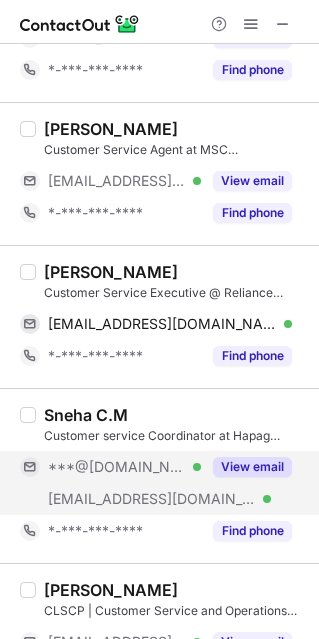 click on "View email" at bounding box center (252, 467) 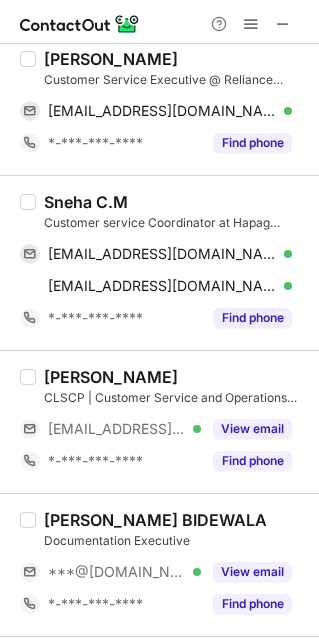 scroll, scrollTop: 2530, scrollLeft: 0, axis: vertical 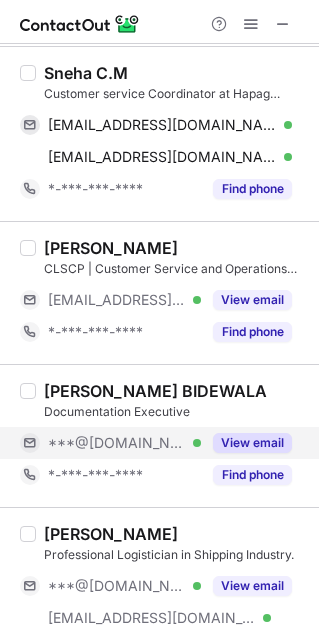 click on "View email" at bounding box center [246, 443] 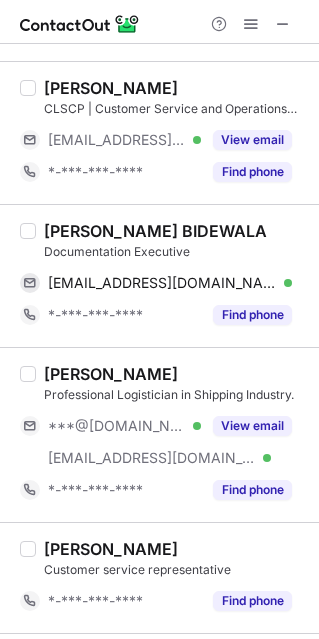 scroll, scrollTop: 2872, scrollLeft: 0, axis: vertical 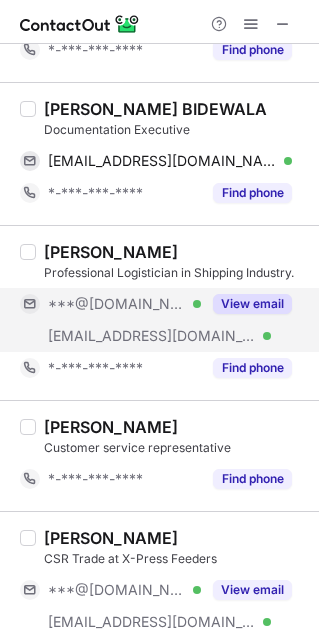 click on "View email" at bounding box center [252, 304] 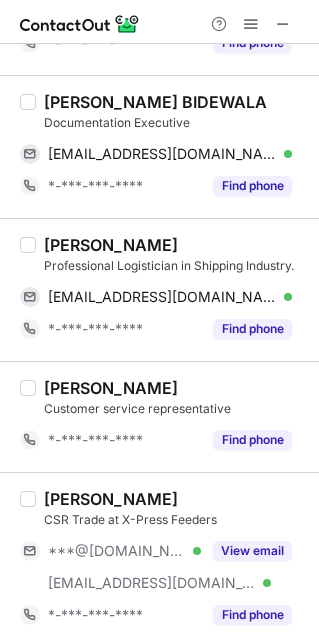 scroll, scrollTop: 2881, scrollLeft: 0, axis: vertical 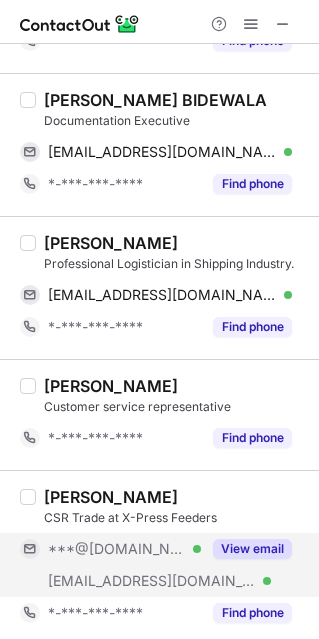 click on "View email" at bounding box center [252, 549] 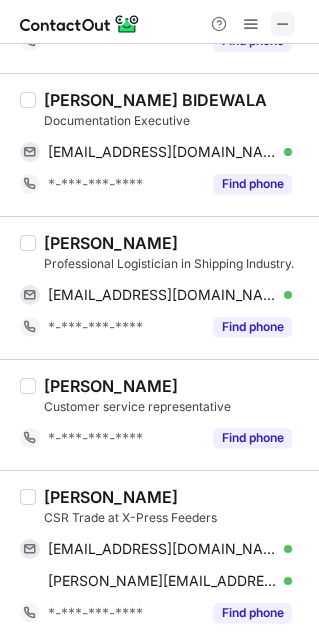 click at bounding box center (283, 24) 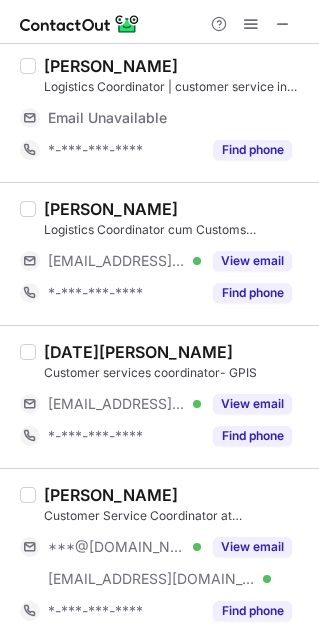 scroll, scrollTop: 2137, scrollLeft: 0, axis: vertical 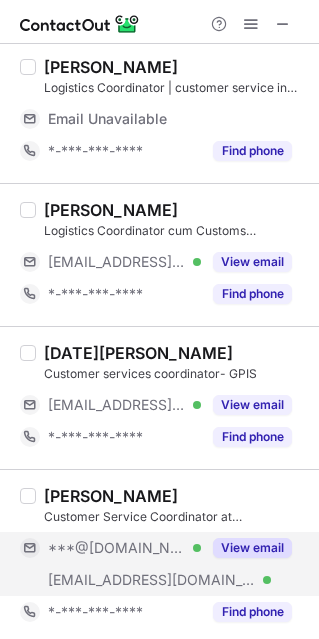 click on "View email" at bounding box center [252, 548] 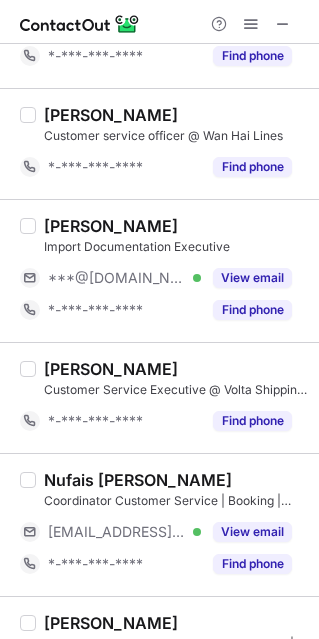 scroll, scrollTop: 0, scrollLeft: 0, axis: both 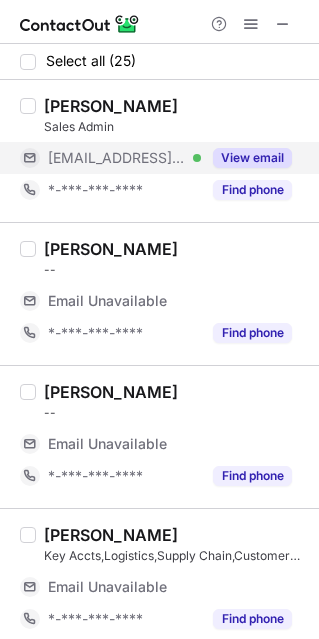 click on "View email" at bounding box center [252, 158] 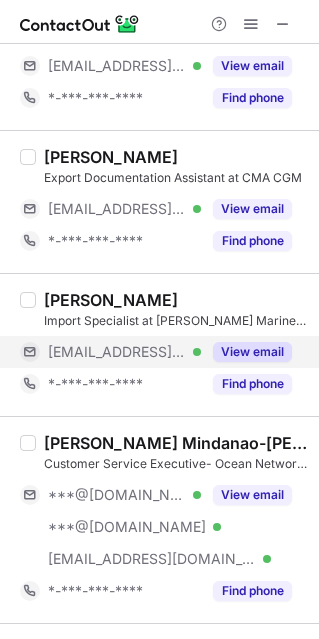 scroll, scrollTop: 968, scrollLeft: 0, axis: vertical 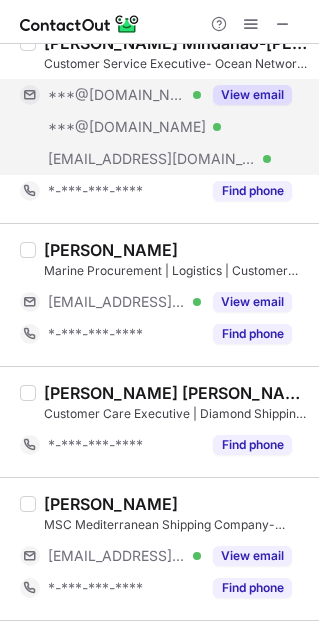 click on "View email" at bounding box center [252, 95] 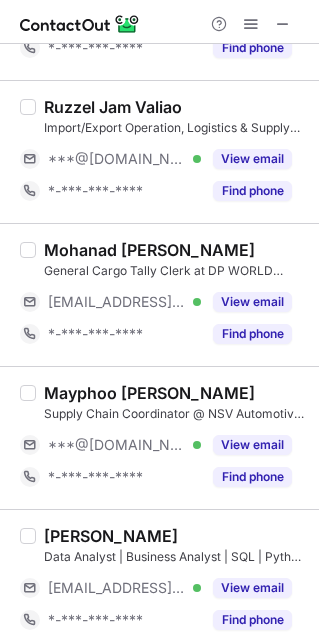 scroll, scrollTop: 2782, scrollLeft: 0, axis: vertical 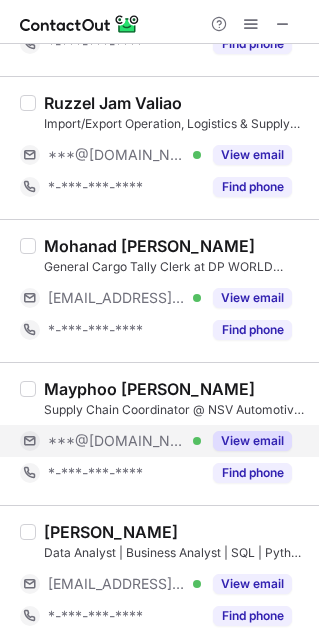click on "View email" at bounding box center (252, 441) 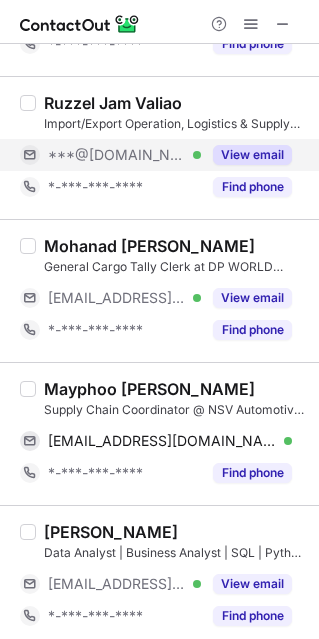 click on "View email" at bounding box center [252, 155] 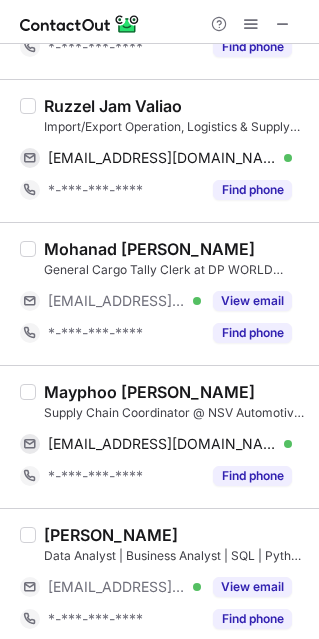 scroll, scrollTop: 2782, scrollLeft: 0, axis: vertical 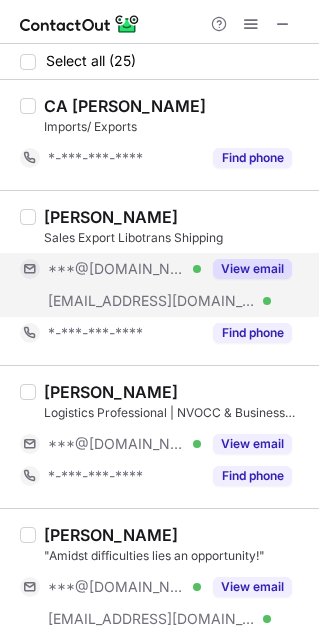 click on "View email" at bounding box center (246, 269) 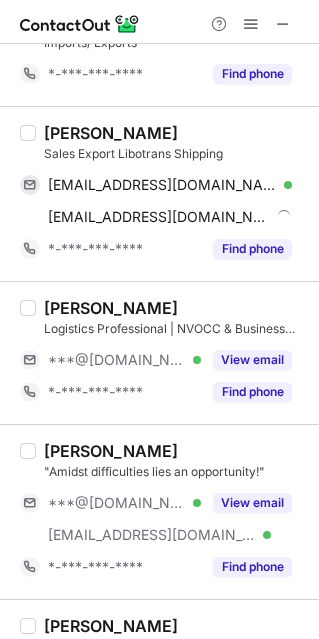 scroll, scrollTop: 200, scrollLeft: 0, axis: vertical 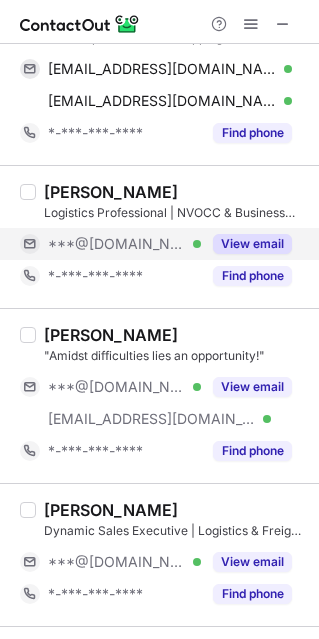 click on "View email" at bounding box center [252, 244] 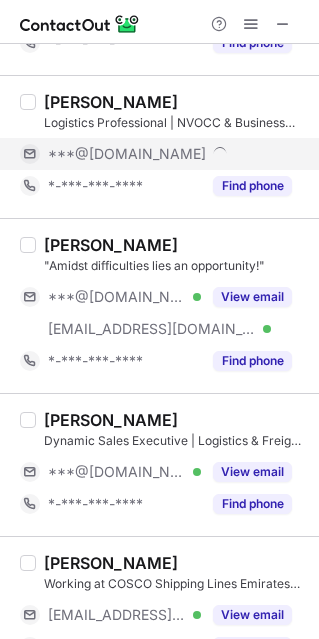 scroll, scrollTop: 400, scrollLeft: 0, axis: vertical 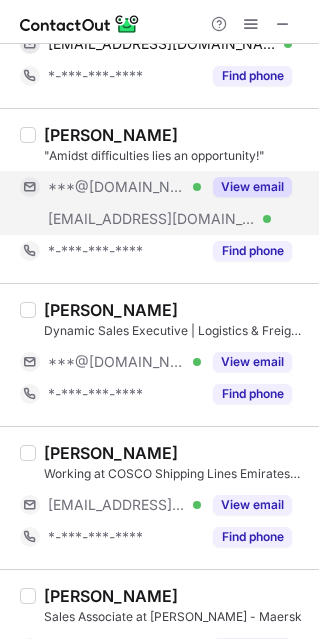 click on "View email" at bounding box center [252, 187] 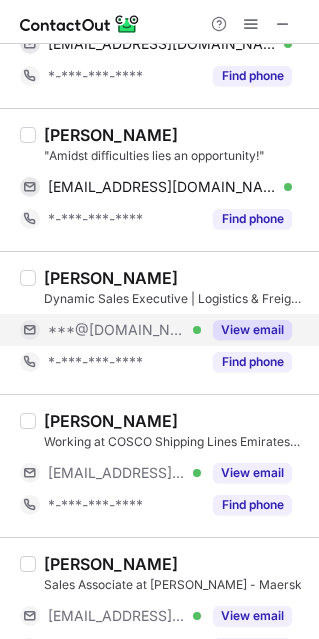 click on "View email" at bounding box center (252, 330) 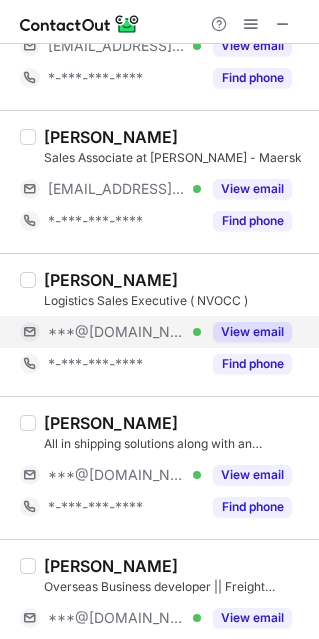 scroll, scrollTop: 900, scrollLeft: 0, axis: vertical 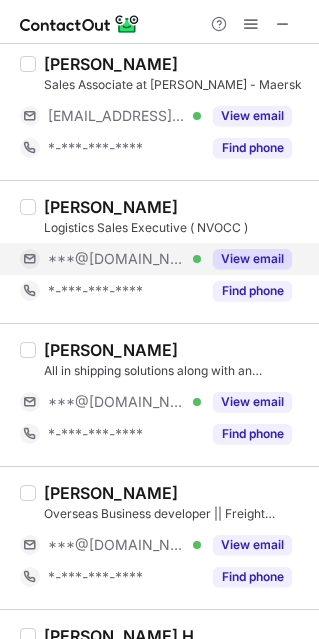 click on "View email" at bounding box center [252, 259] 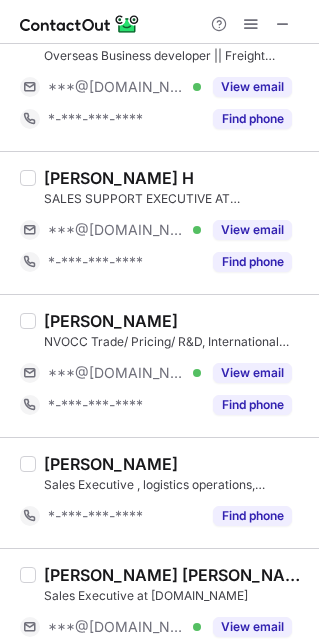 scroll, scrollTop: 1400, scrollLeft: 0, axis: vertical 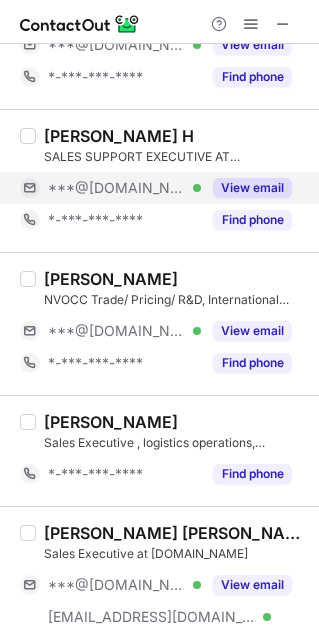 click on "View email" at bounding box center (252, 188) 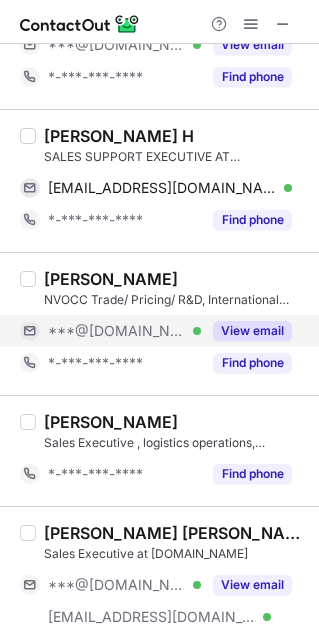 click on "View email" at bounding box center (252, 331) 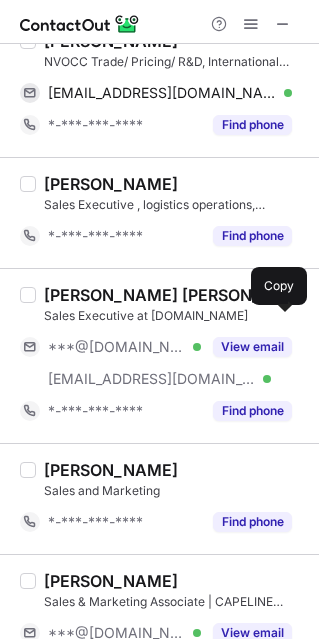scroll, scrollTop: 1800, scrollLeft: 0, axis: vertical 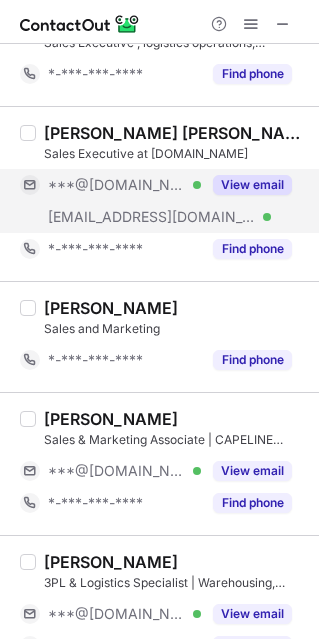 click on "View email" at bounding box center (252, 185) 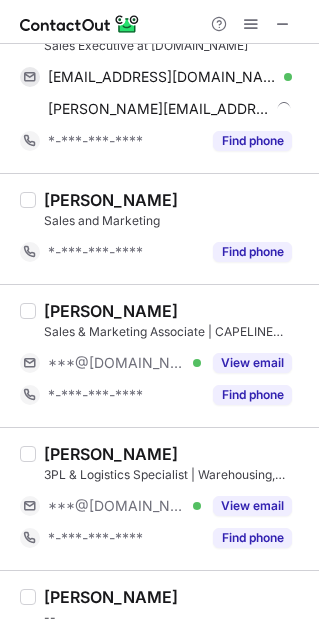 scroll, scrollTop: 2000, scrollLeft: 0, axis: vertical 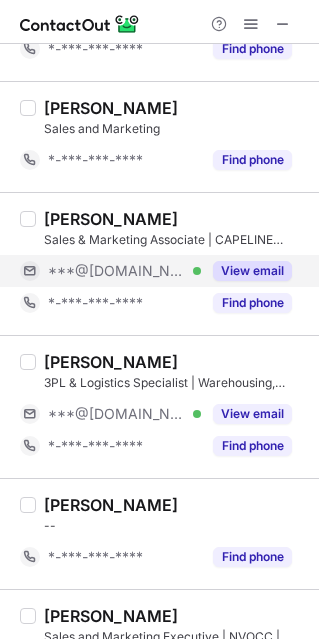 click on "View email" at bounding box center [252, 271] 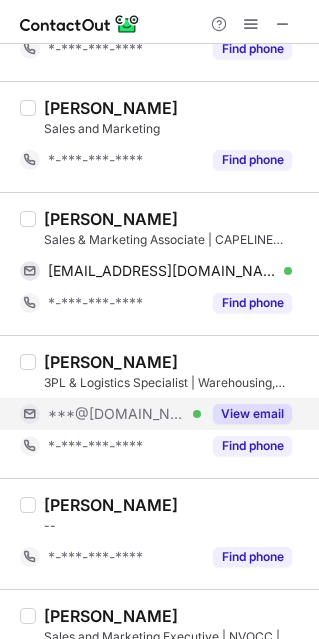 click on "View email" at bounding box center (252, 414) 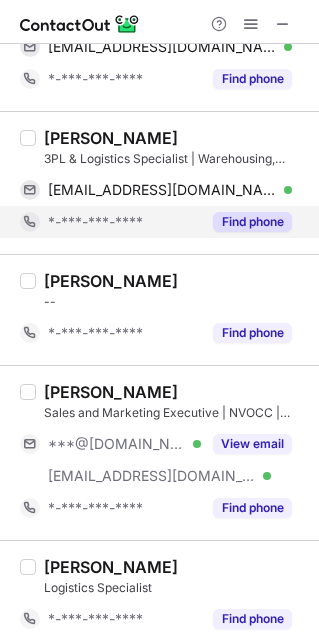 scroll, scrollTop: 2300, scrollLeft: 0, axis: vertical 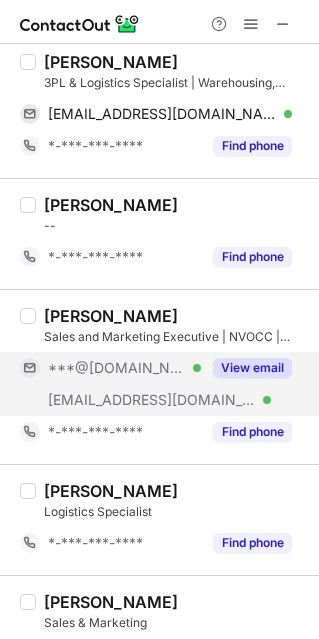 click on "View email" at bounding box center [252, 368] 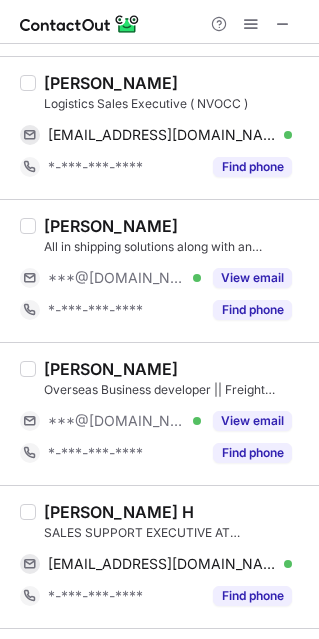 scroll, scrollTop: 914, scrollLeft: 0, axis: vertical 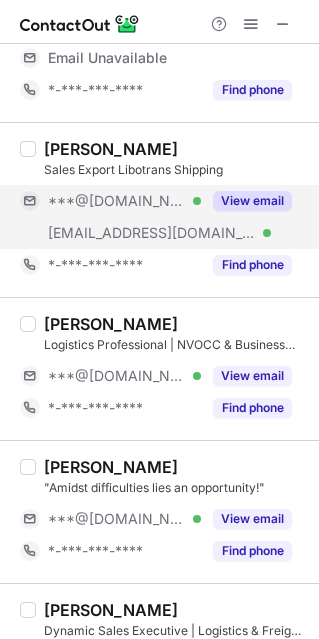 click on "View email" at bounding box center [252, 201] 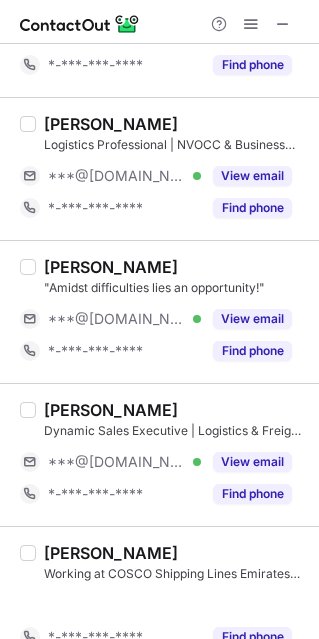 scroll, scrollTop: 268, scrollLeft: 0, axis: vertical 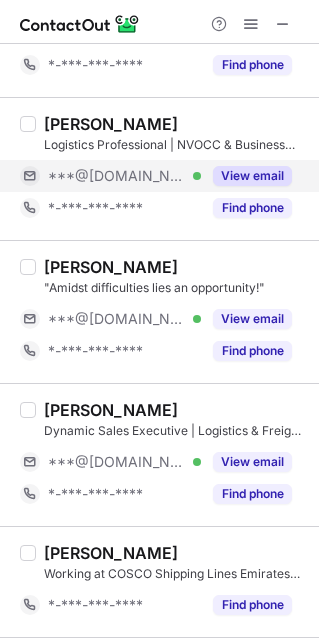 click on "View email" at bounding box center (252, 176) 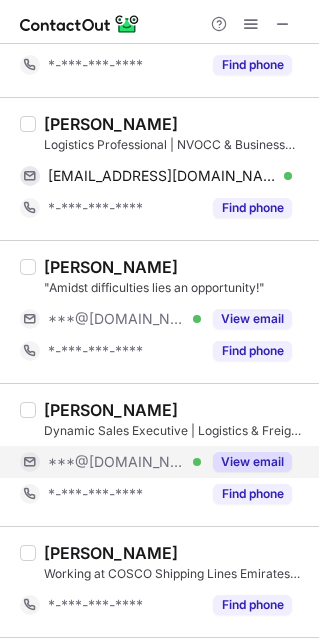 click on "View email" at bounding box center (252, 462) 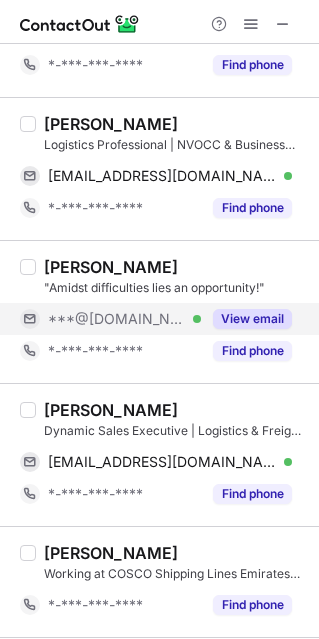 click on "View email" at bounding box center [252, 319] 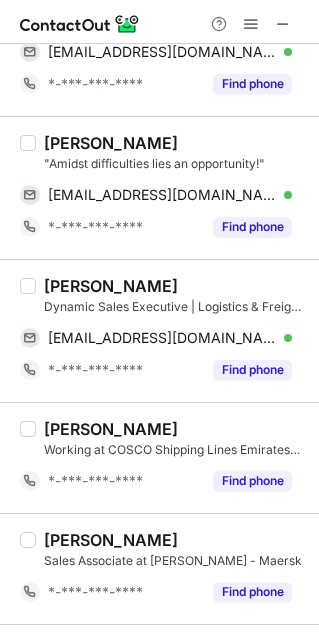 scroll, scrollTop: 668, scrollLeft: 0, axis: vertical 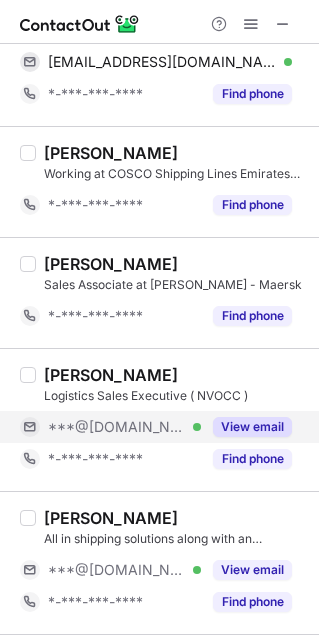 click on "View email" at bounding box center [252, 427] 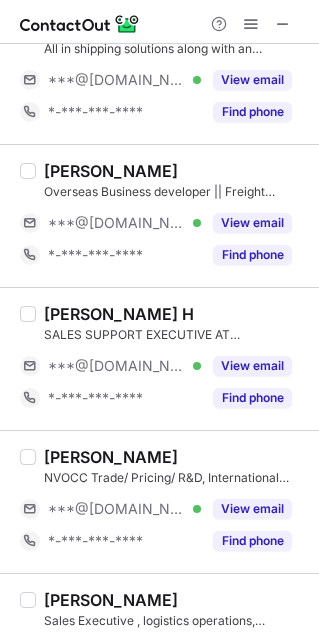 scroll, scrollTop: 1168, scrollLeft: 0, axis: vertical 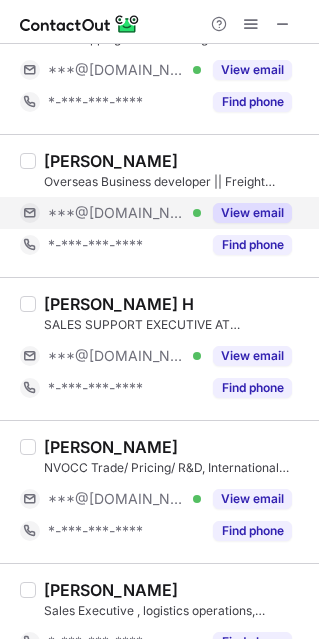 click on "View email" at bounding box center (252, 213) 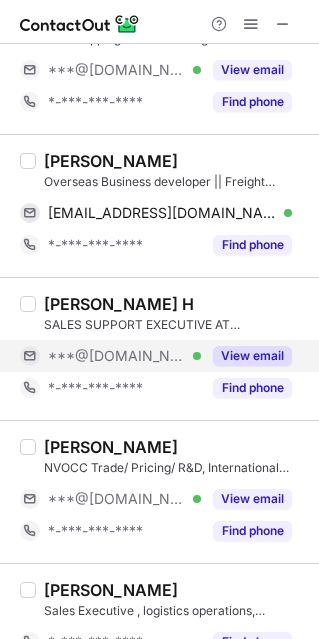 click on "View email" at bounding box center (252, 356) 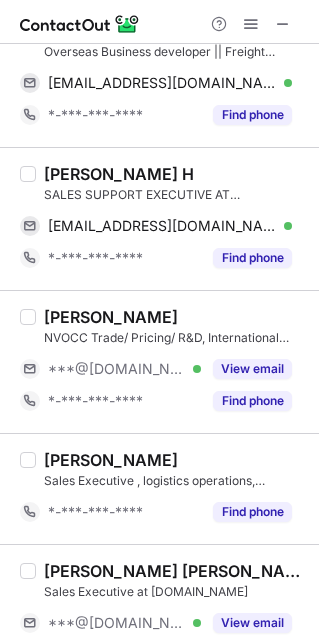 scroll, scrollTop: 1368, scrollLeft: 0, axis: vertical 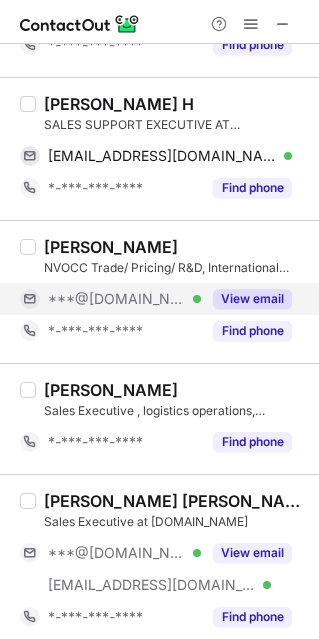 click on "View email" at bounding box center [252, 299] 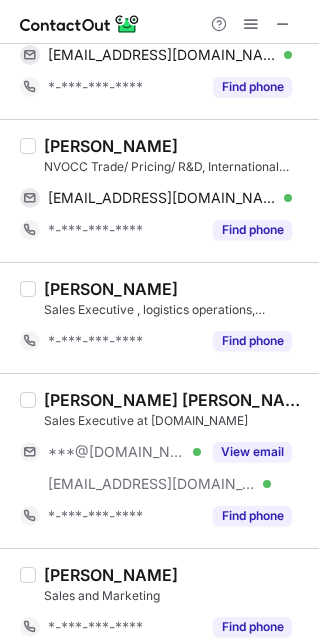 scroll, scrollTop: 1568, scrollLeft: 0, axis: vertical 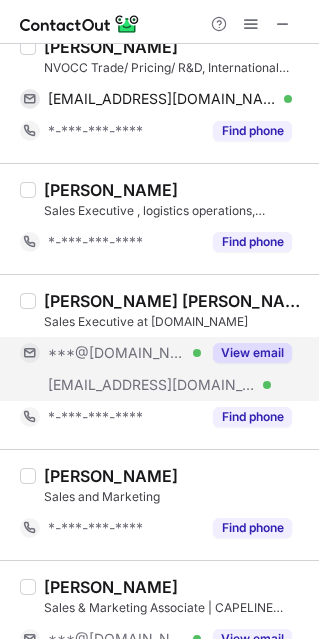 click on "View email" at bounding box center (252, 353) 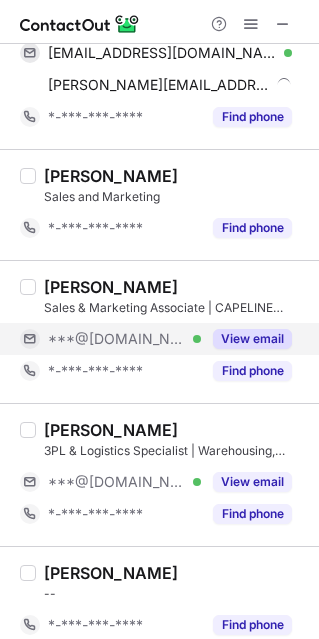 click on "View email" at bounding box center (252, 339) 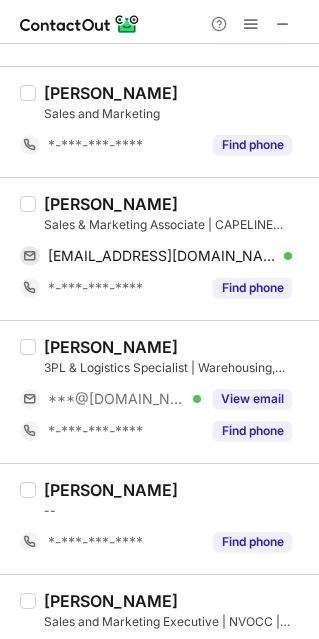 scroll, scrollTop: 2068, scrollLeft: 0, axis: vertical 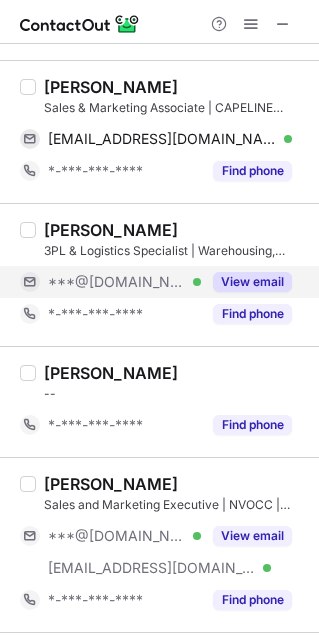 click on "View email" at bounding box center (252, 282) 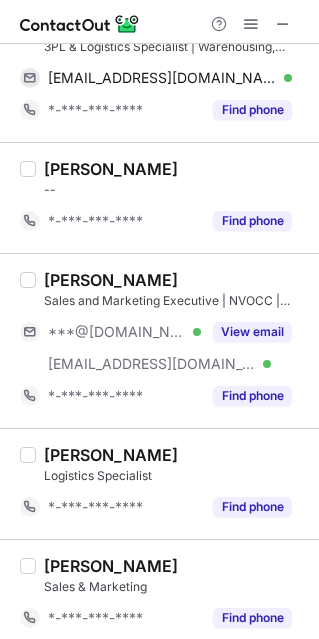 scroll, scrollTop: 2368, scrollLeft: 0, axis: vertical 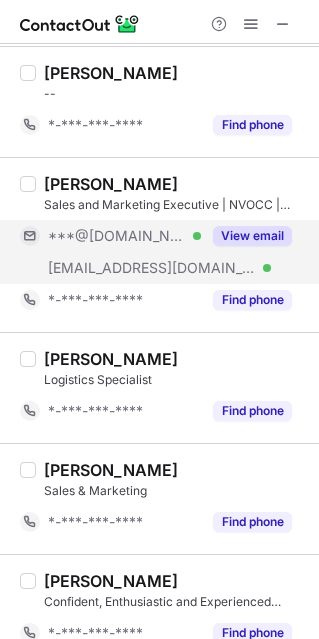 click on "View email" at bounding box center (252, 236) 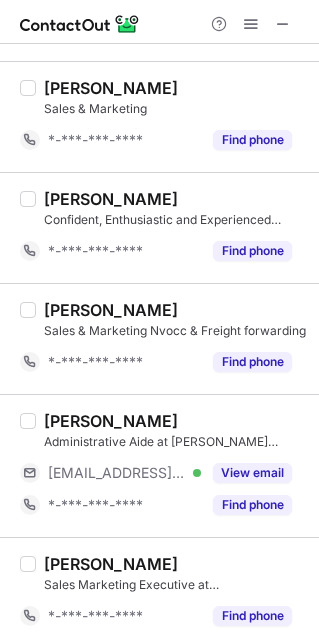 scroll, scrollTop: 2718, scrollLeft: 0, axis: vertical 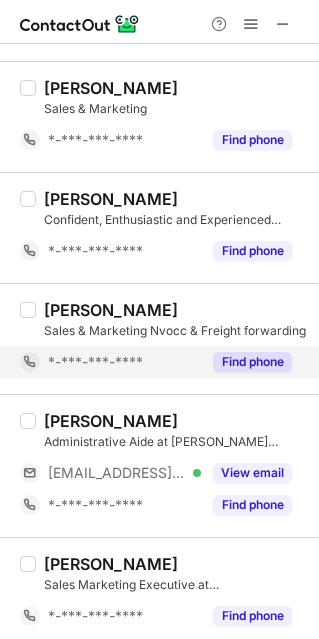 drag, startPoint x: 71, startPoint y: 375, endPoint x: 68, endPoint y: 355, distance: 20.22375 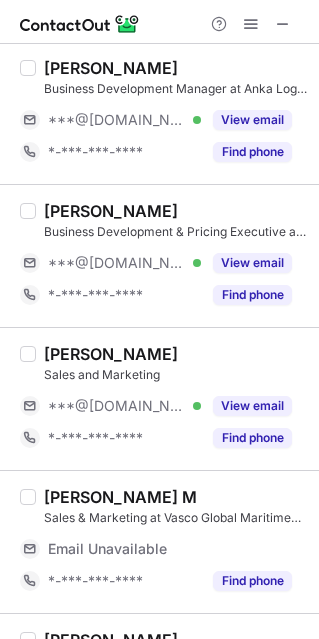 scroll, scrollTop: 0, scrollLeft: 0, axis: both 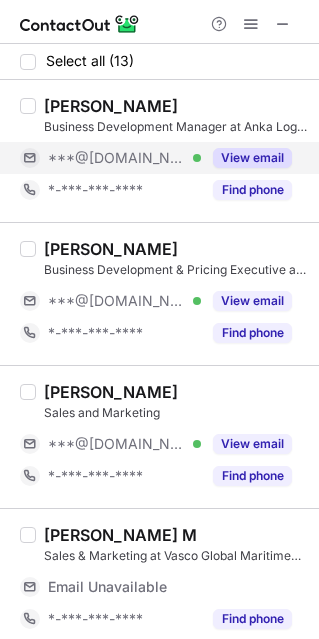 click on "View email" at bounding box center [252, 158] 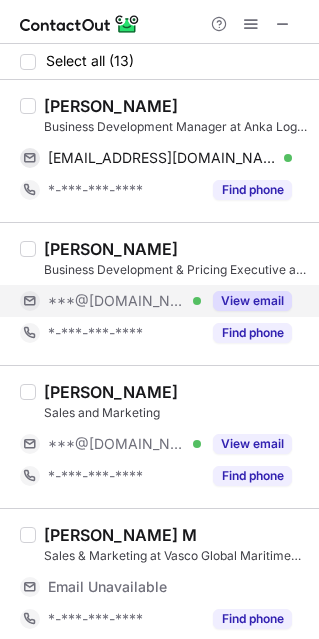 click on "View email" at bounding box center (252, 301) 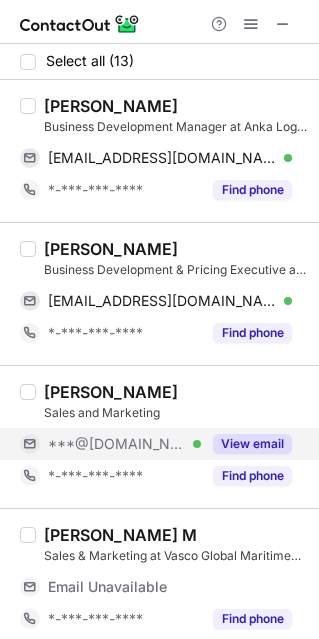 click on "View email" at bounding box center (252, 444) 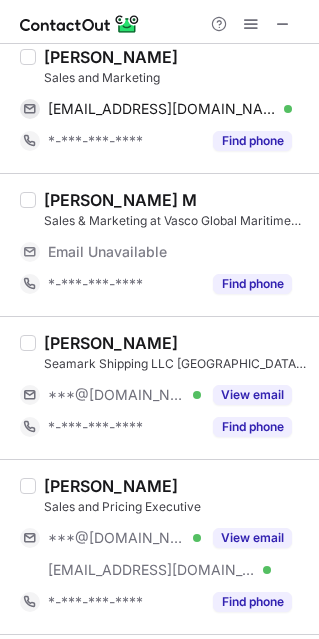 scroll, scrollTop: 375, scrollLeft: 0, axis: vertical 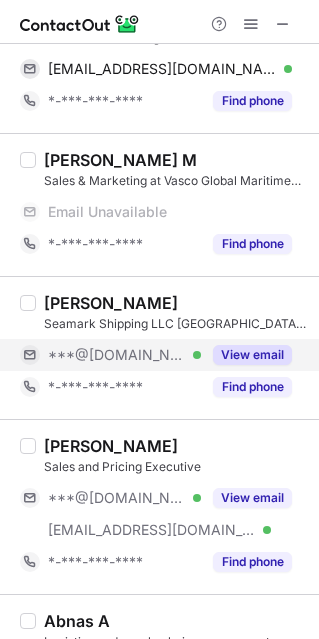 click on "View email" at bounding box center [252, 355] 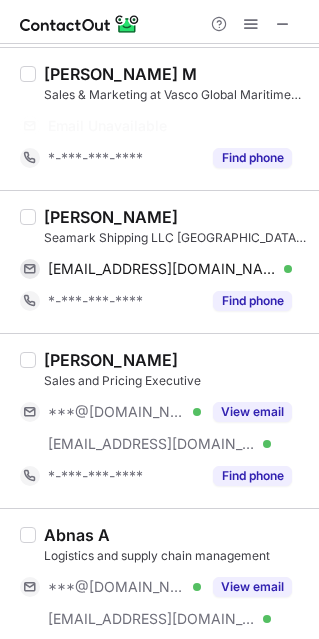 scroll, scrollTop: 499, scrollLeft: 0, axis: vertical 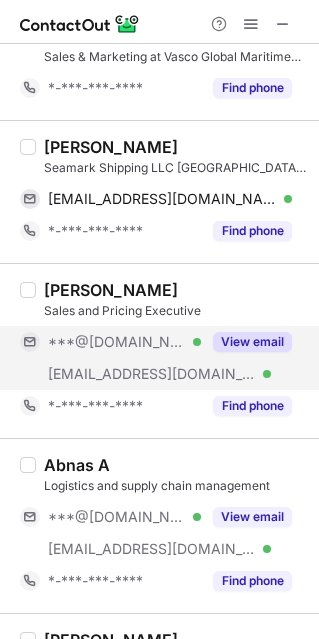 click on "View email" at bounding box center [252, 342] 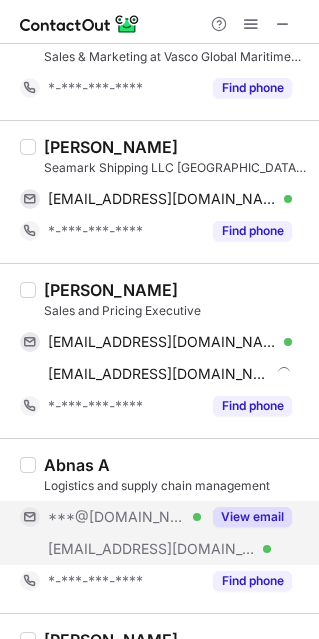 click on "View email" at bounding box center (252, 517) 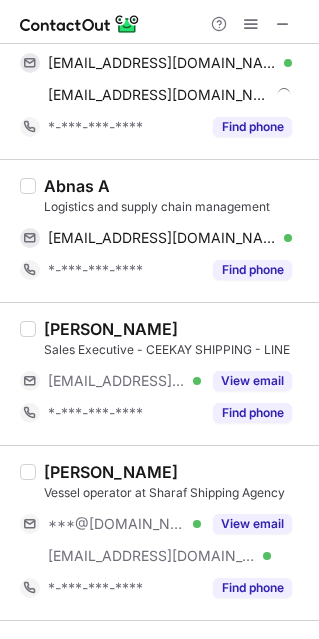 scroll, scrollTop: 999, scrollLeft: 0, axis: vertical 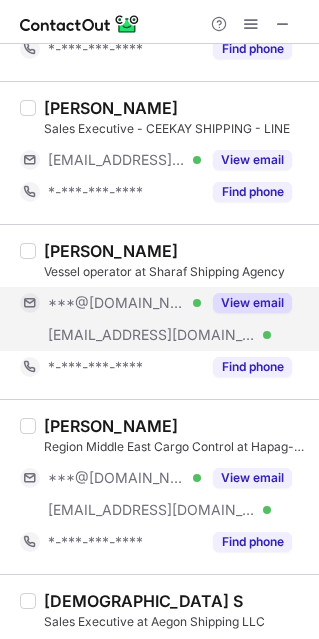 click on "View email" at bounding box center [252, 303] 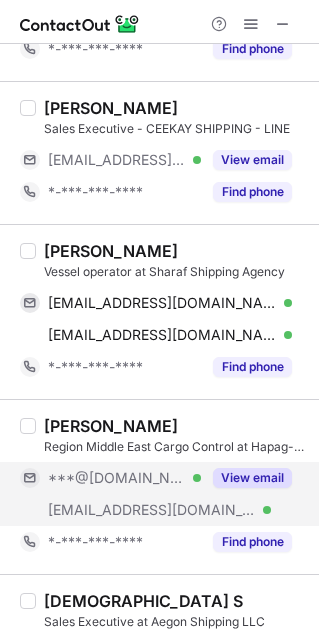 click on "View email" at bounding box center (252, 478) 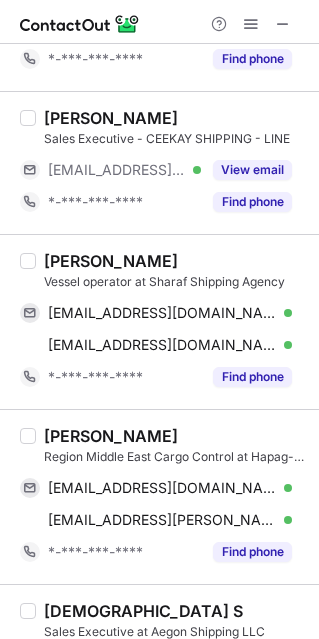 scroll, scrollTop: 1295, scrollLeft: 0, axis: vertical 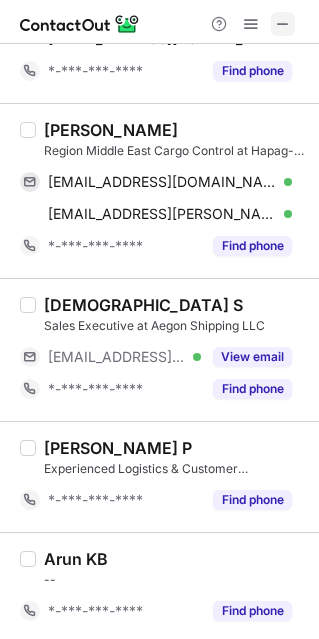 click at bounding box center (283, 24) 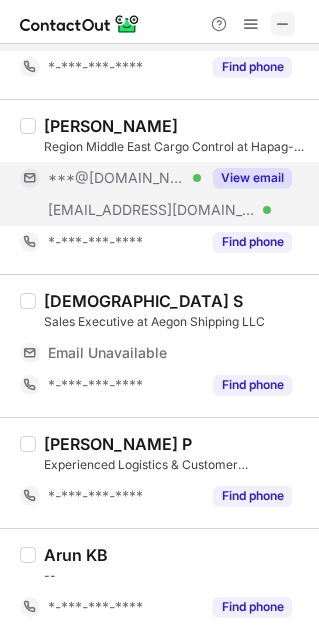 scroll, scrollTop: 1264, scrollLeft: 0, axis: vertical 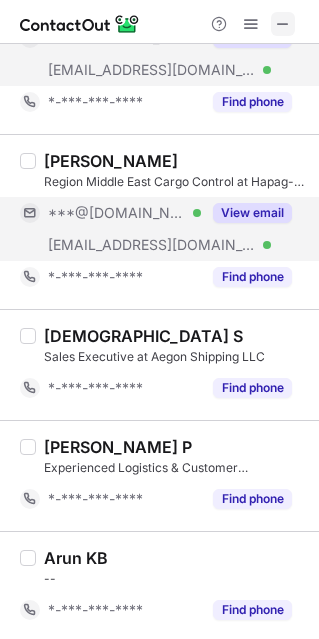 click at bounding box center [283, 24] 